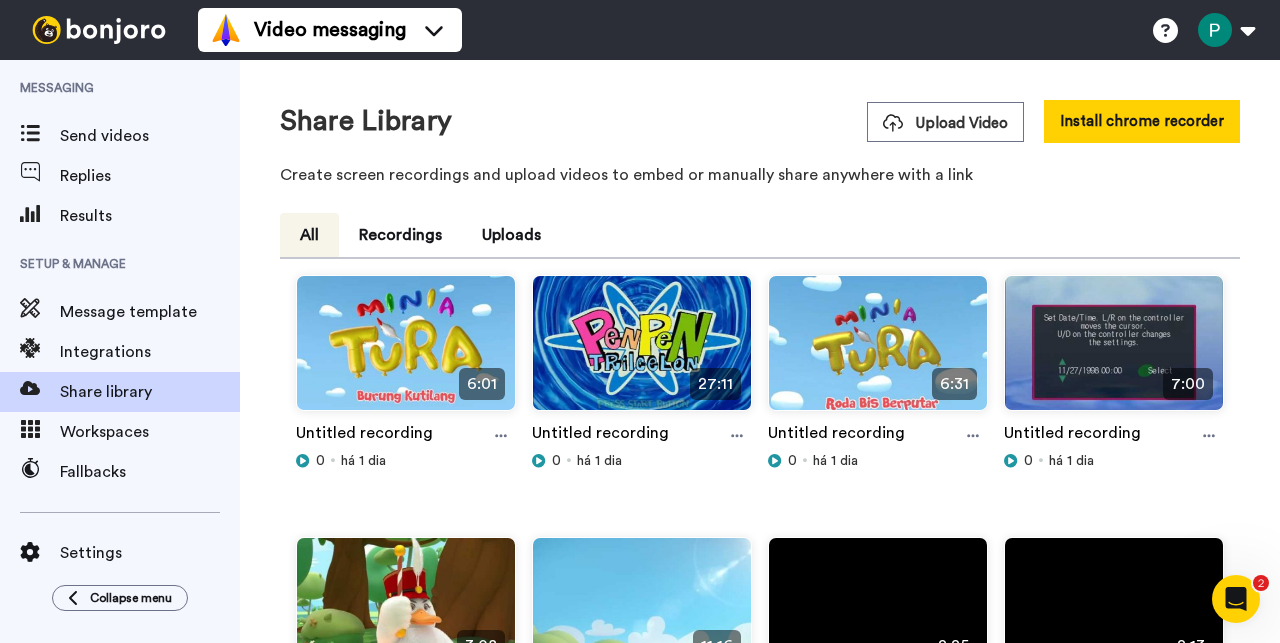 scroll, scrollTop: 0, scrollLeft: 0, axis: both 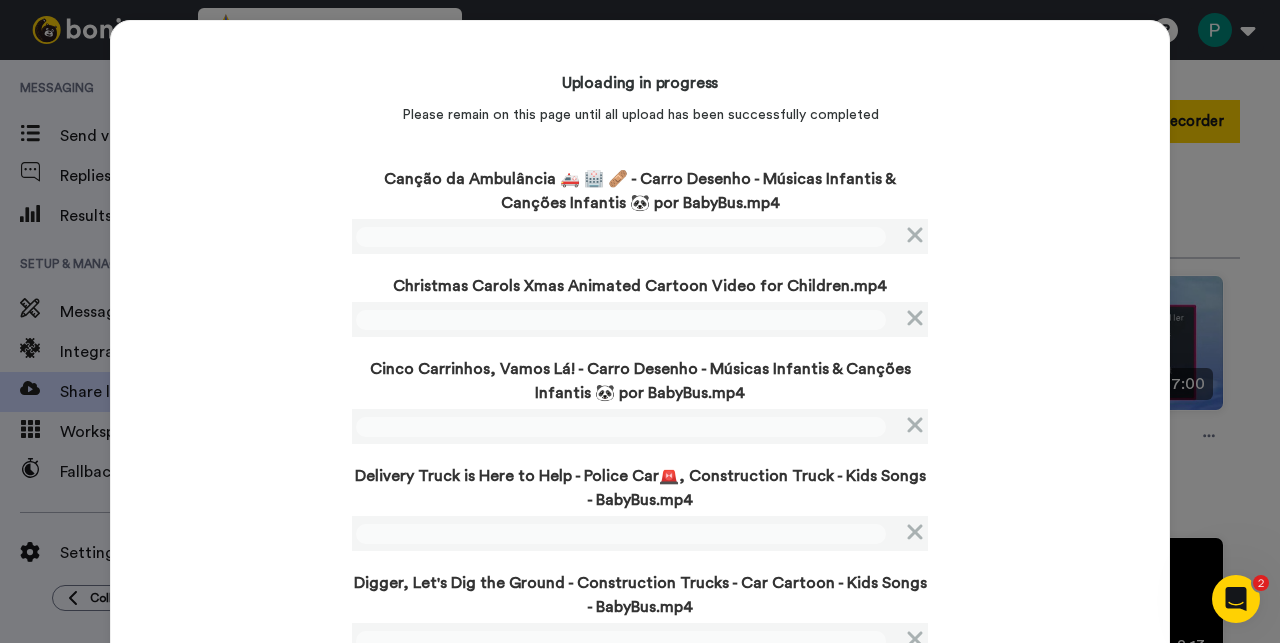 click on "Uploading in progress Please remain on this page until all upload has been successfully completed Canção da Ambulância 🚑 🏥 🩹 - Carro Desenho - Músicas Infantis & Canções Infantis 🐼 por BabyBus.mp4 Christmas Carols Xmas Animated Cartoon Video for Children.mp4 Cinco Carrinhos, Vamos Lá! - Carro Desenho - Músicas Infantis & Canções Infantis 🐼 por BabyBus.mp4 Delivery Truck is Here to Help - Police Car🚨, Construction Truck - Kids Songs - BabyBus.mp4 Digger, Let's Dig the Ground - Construction Trucks - Car Cartoon - Kids Songs - BabyBus.mp4 A Level Crossing Pickle Cartoon Show For Toddlers By Super Car Royce.mp4 All Strung Up Cartoon Show For Kindergarten Kids By Super Car Royce.mp4 Baby Car Wants Some Milk🍼- Johny Johny Yes Papa👶- Nursery Rhymes & Kids Songs - BabyBus.mp4 Baby Cars & Farm Animals - Old MacDonald Had A Farm - Nursery Rhyme & Kids Songs - BabyBus.mp4 Baby's Day Out A Animated Cartoon Video for Kids.mp4 Bewitched - Super Car Royce - Cartoon Videos For Children.mp4" at bounding box center (640, 1114) 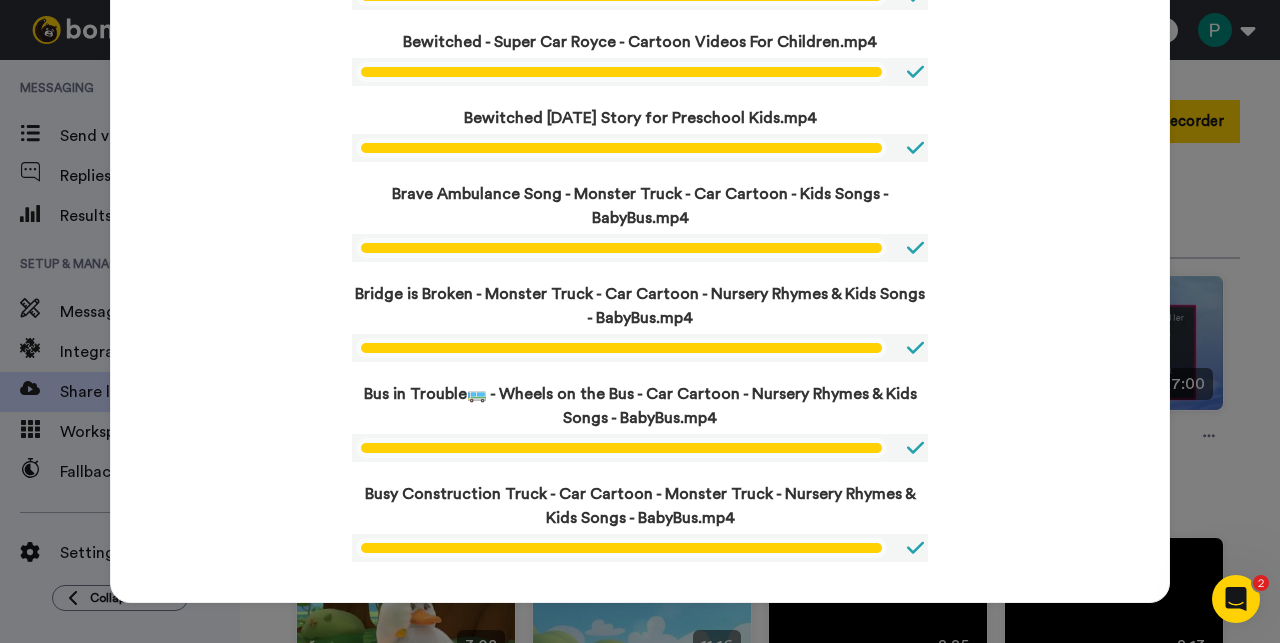 scroll, scrollTop: 1489, scrollLeft: 0, axis: vertical 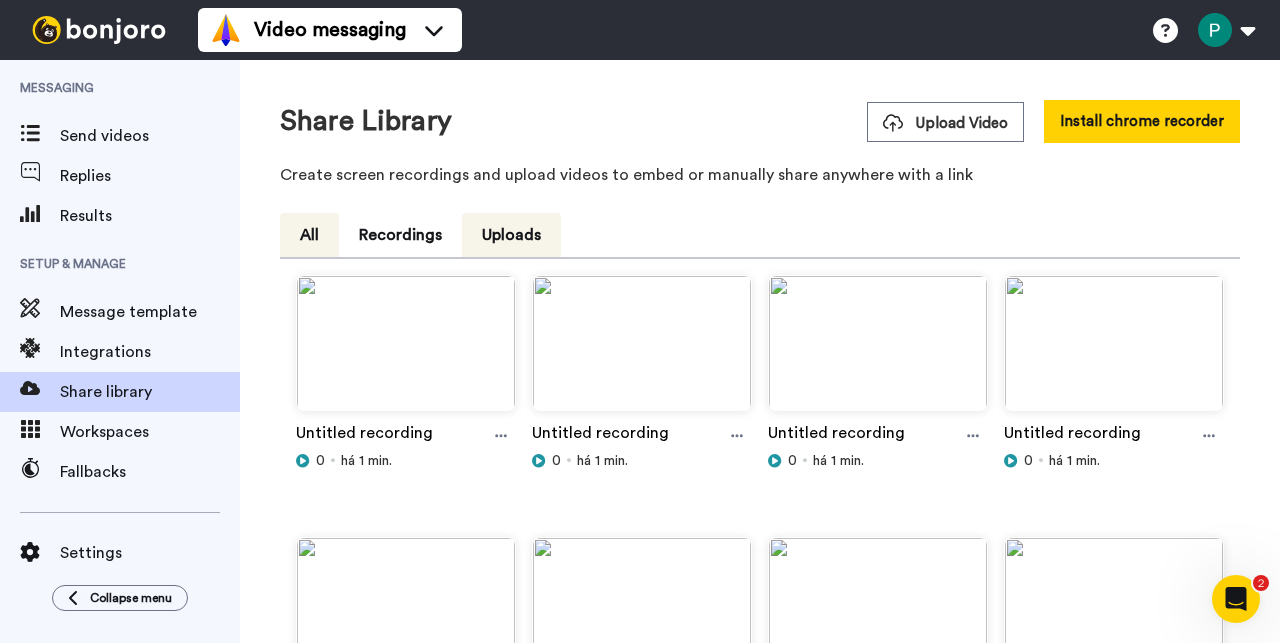 click on "All" at bounding box center (309, 235) 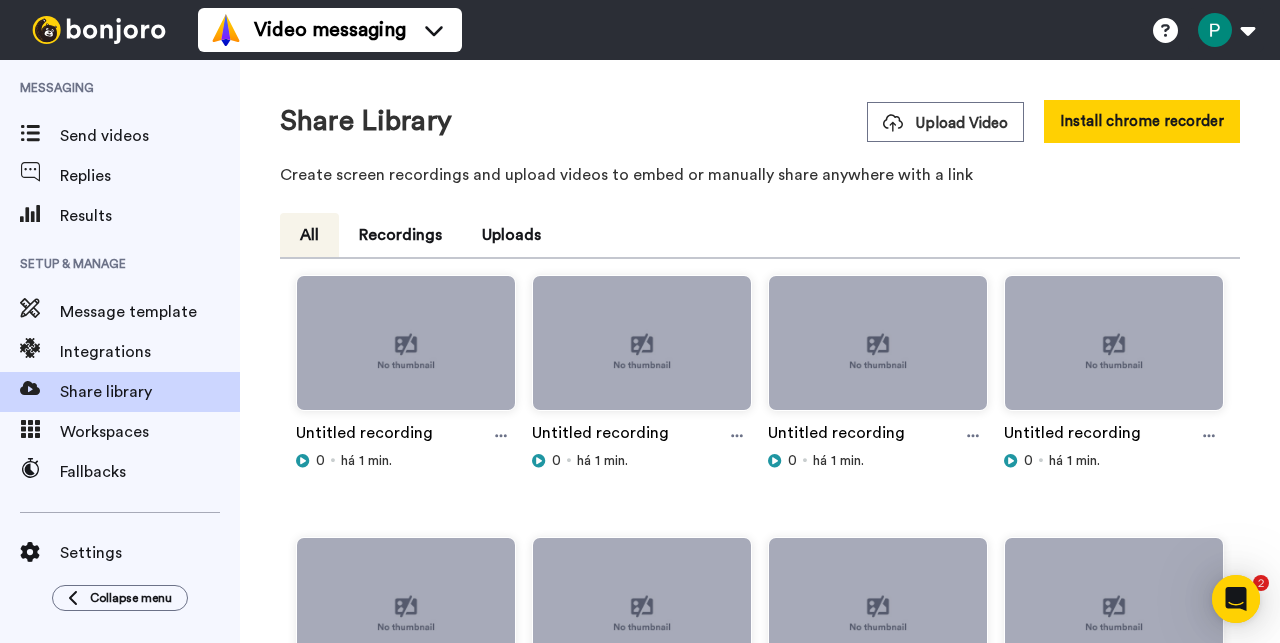 scroll, scrollTop: 0, scrollLeft: 0, axis: both 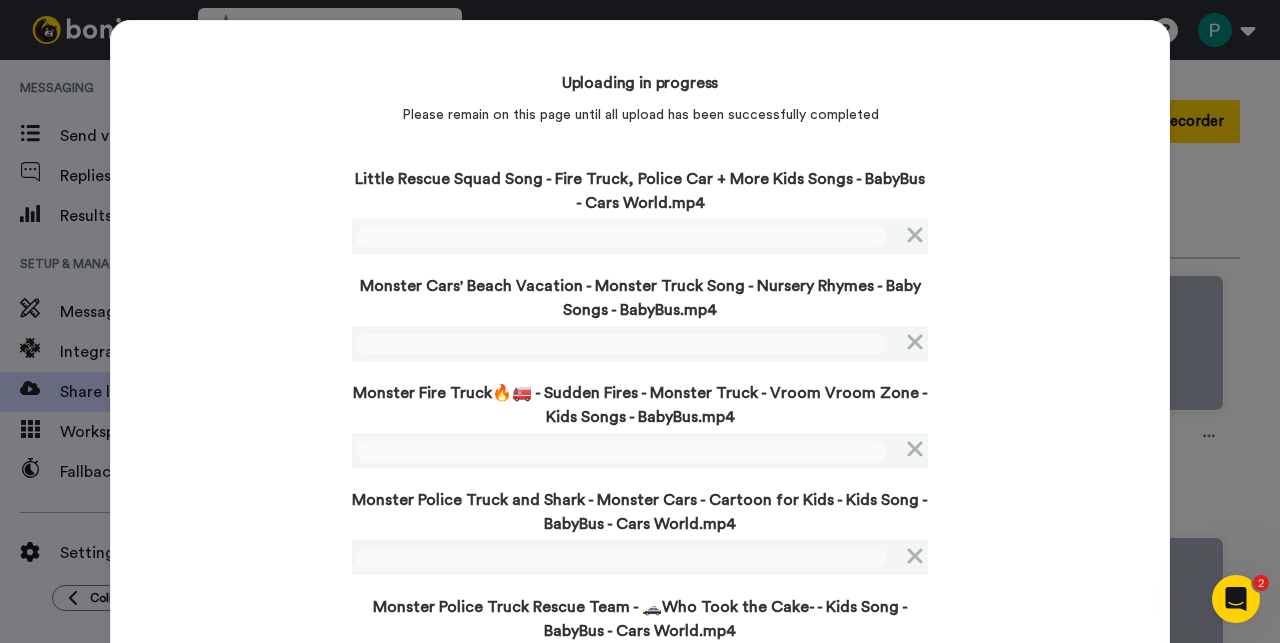 click on "Uploading in progress Please remain on this page until all upload has been successfully completed Little Rescue Squad Song - Fire Truck, Police Car + More Kids Songs - BabyBus - Cars World.mp4 Monster Cars' Beach Vacation - Monster Truck Song - Nursery Rhymes - Baby Songs - BabyBus.mp4 Monster Fire Truck🔥🚒 - Sudden Fires - Monster Truck - Vroom Vroom Zone - Kids Songs - BabyBus.mp4 Monster Police Truck and Shark - Monster Cars - Cartoon for Kids - Kids Song - BabyBus - Cars World.mp4 Monster Police Truck Rescue Team - 🚓Who Took the Cake- - Kids Song - BabyBus - Cars World.mp4 No More Lies - Good Habits - Fire Truck🚒, Ambulance🚑 - Monster Truck - Kids Songs - BabyBus.mp4 Earthquake Rescue Team - Rescue Robot Dog🐾 - Monster Truck - Kids Songs - Kids Cartoon - BabyBus.mp4 Fire Rescue Mission - Mosnter Fire Truck🚒- Monster Trucks - Car Cartoon & Songs - BabyBus.mp4 Fire Truck Rescue Team🚒- Monster Truck Song - Car Cartoon - Kids Song - BabyBus - Cars World.mp4" at bounding box center (640, 1150) 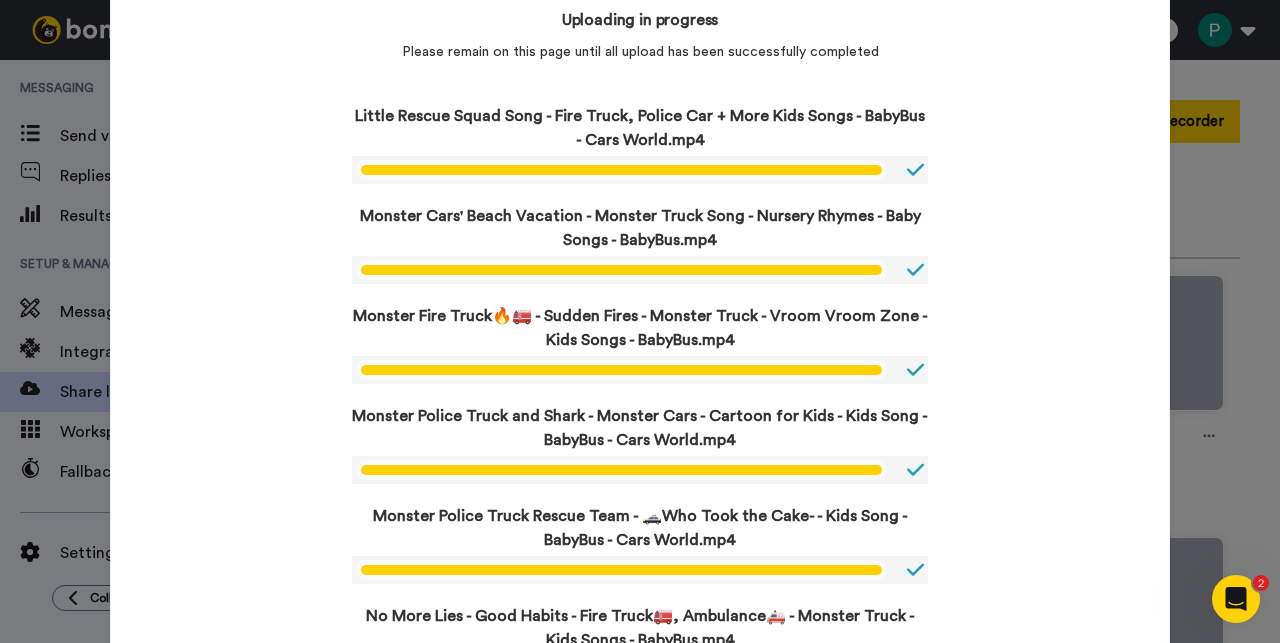 scroll, scrollTop: 0, scrollLeft: 0, axis: both 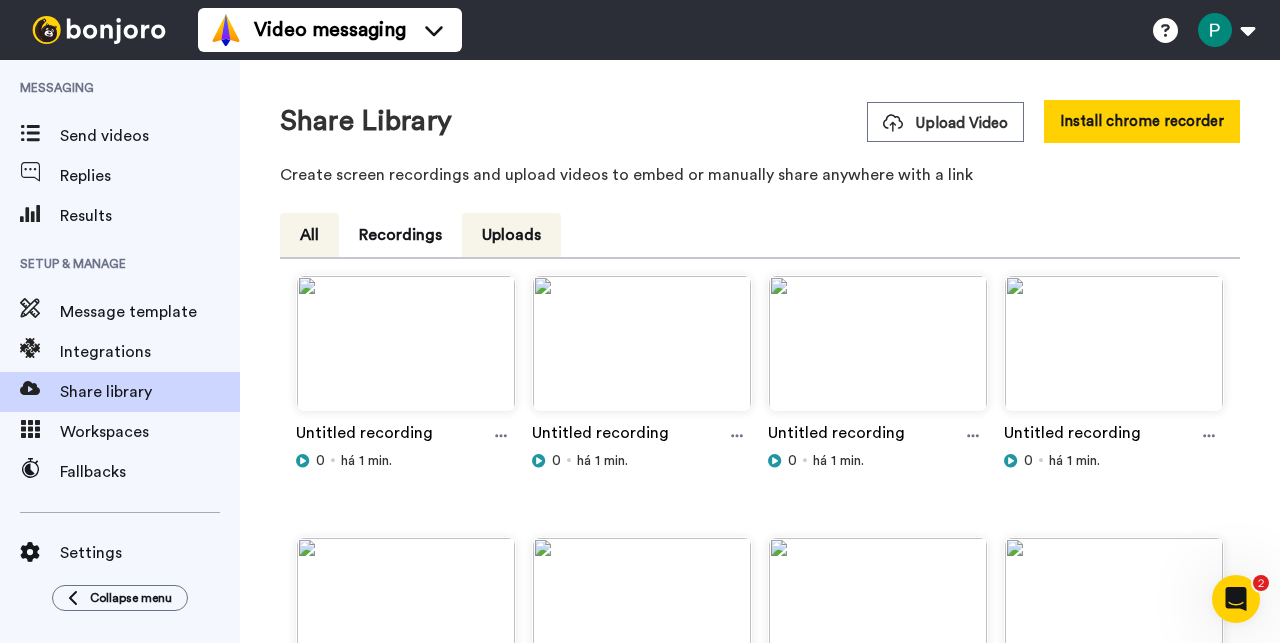 click on "All" at bounding box center [309, 235] 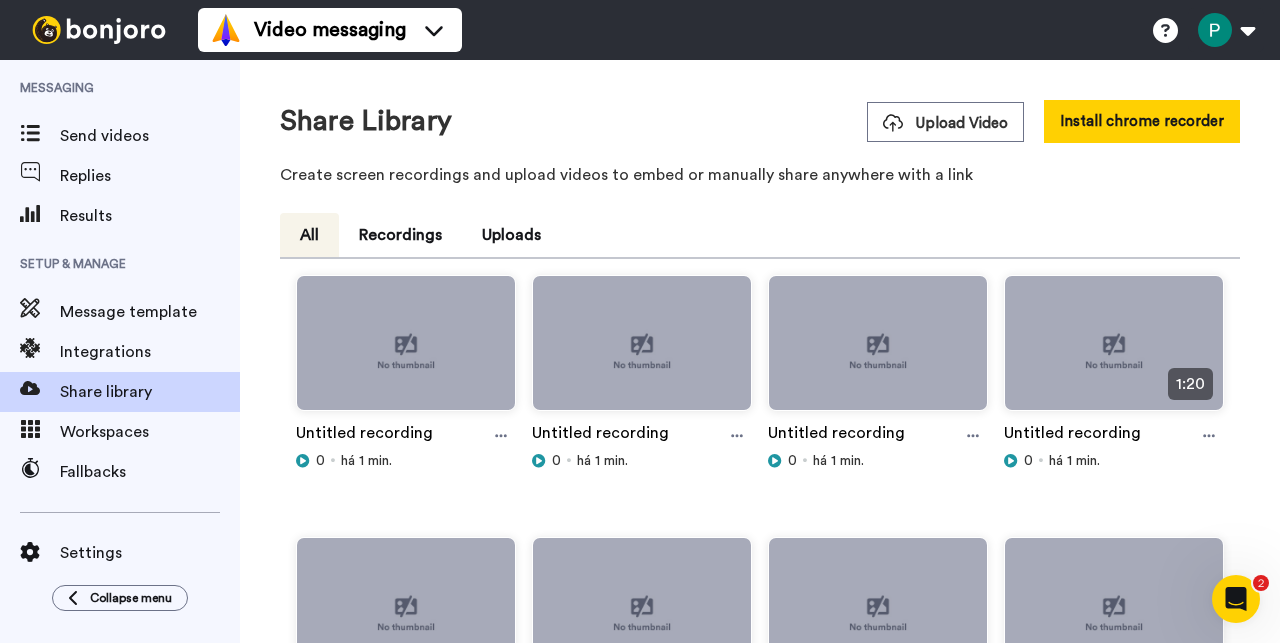 scroll, scrollTop: 0, scrollLeft: 0, axis: both 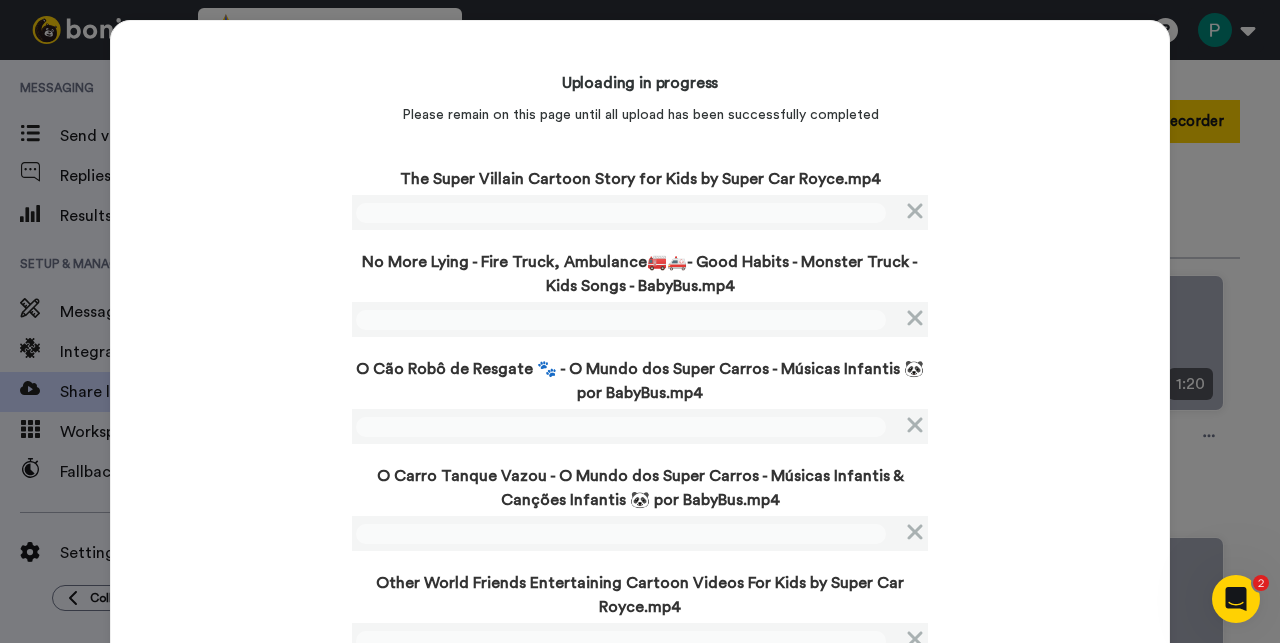 click on "Uploading in progress Please remain on this page until all upload has been successfully completed The Super Villain Cartoon Story for Kids by Super Car Royce.mp4 No More Lying - Fire Truck, Ambulance🚒🚑- Good Habits - Monster Truck - Kids Songs - BabyBus.mp4 O Cão Robô de Resgate 🐾 - O Mundo dos Super Carros - Músicas Infantis 🐼 por BabyBus.mp4 O Carro Tanque Vazou - O Mundo dos Super Carros - Músicas Infantis & Canções Infantis 🐼 por BabyBus.mp4 Other World Friends Entertaining Cartoon Videos For Kids by Super Car Royce.mp4 Police Car’s Little Fan - Police Cartoon - Monster Truck - Kids Songs - BabyBus.mp4 Queima de Fogos do Bagunceiro 🎇 - BabyBus Brasil - Super Carro - Músicas Infantis em Português.mp4 Rabbit Bus vs Turtle Bus - The Tortoise and the Hare - Nursery Rhymes & Kids Songs - BabyBus.mp4 Rainbow Veggie Ice Cream - The Colors Song - Monster Truck - Kids Songs - BabyBus.mp4 Scary Monster Trucks - [DATE] Song - Monster Truck - Kids Song - BabyBus- Cars World.mp4" at bounding box center [640, 1150] 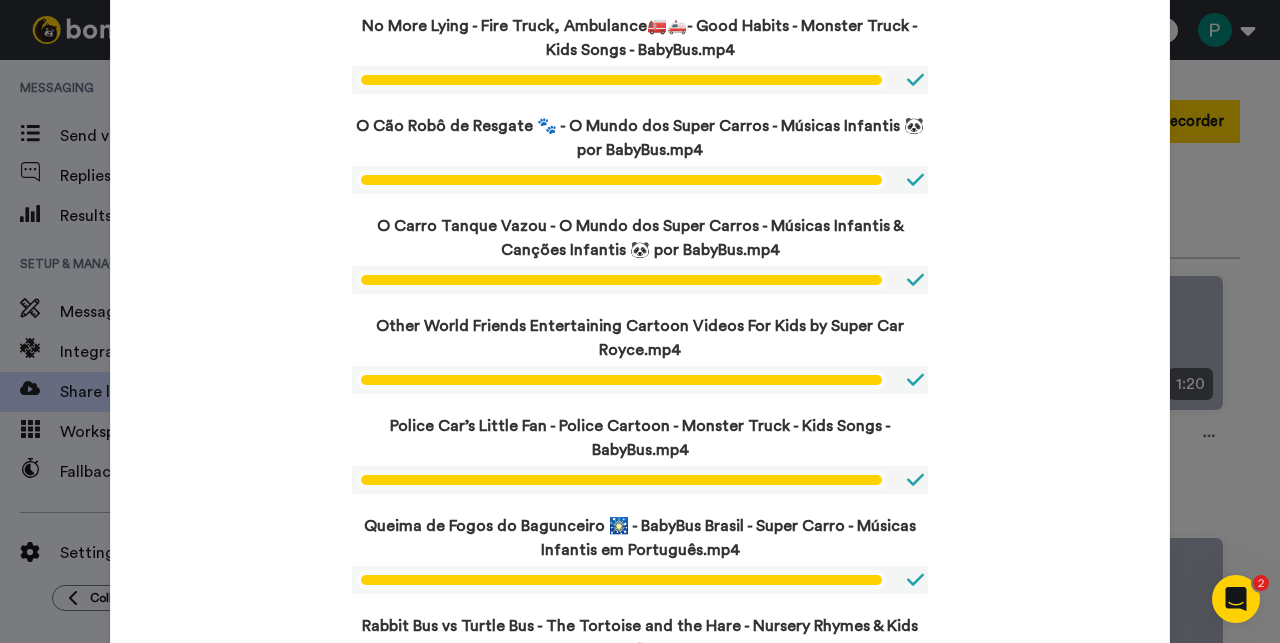 scroll, scrollTop: 0, scrollLeft: 0, axis: both 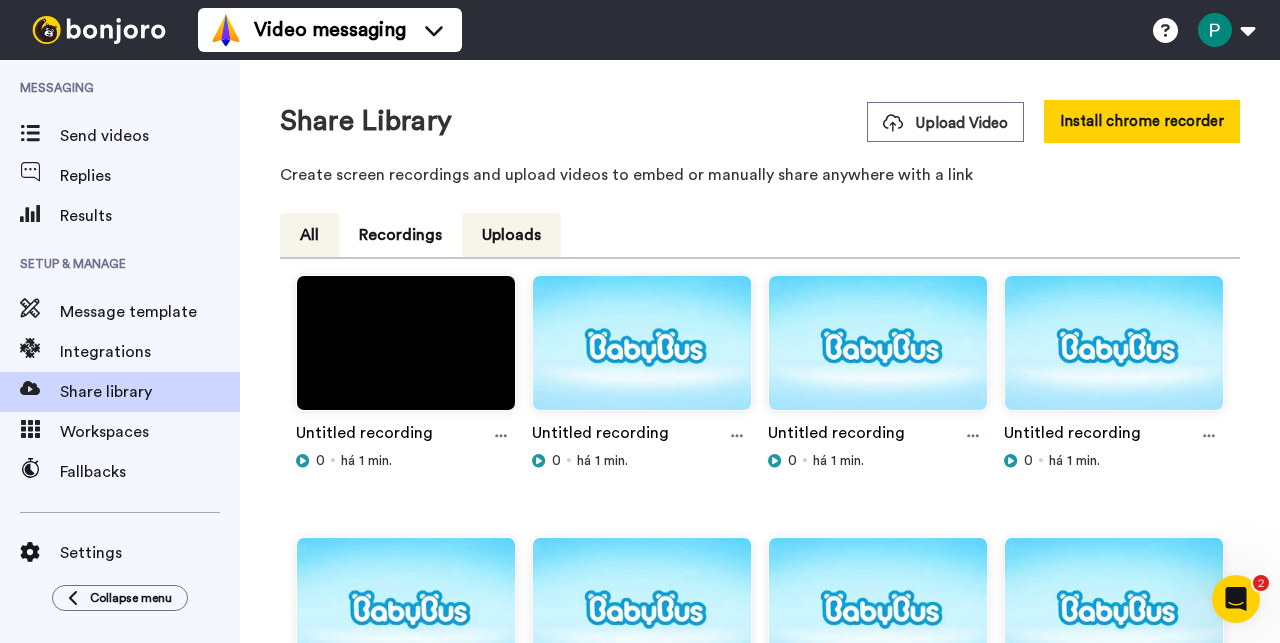 click on "All" at bounding box center (309, 235) 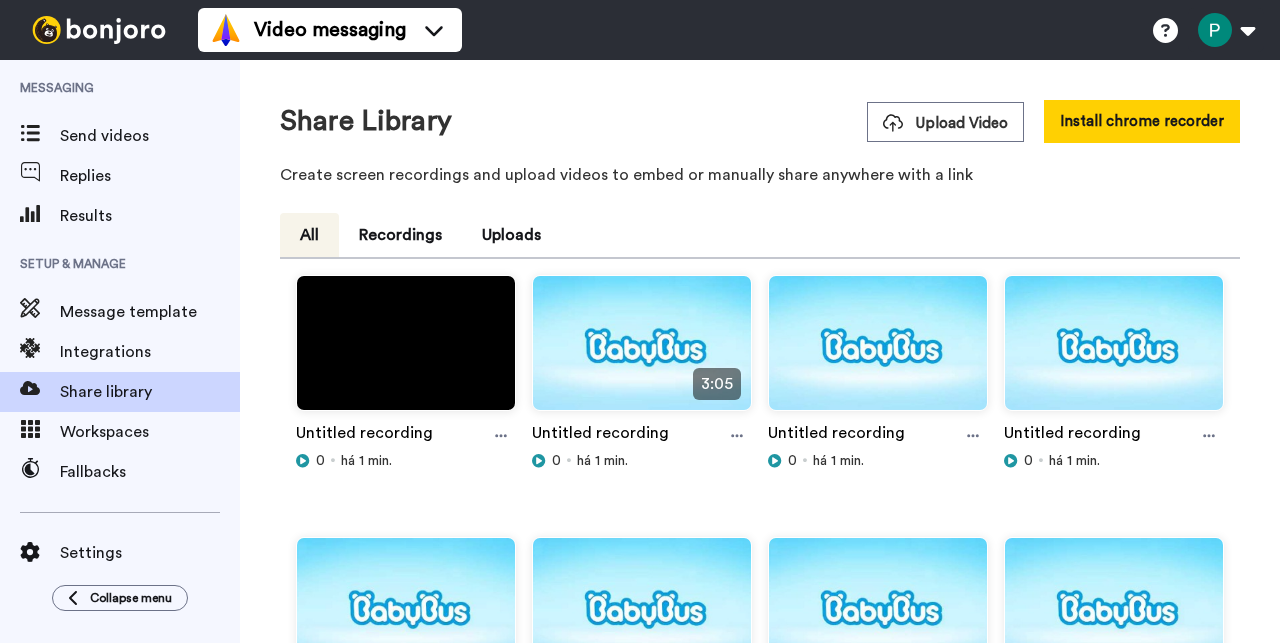 scroll, scrollTop: 0, scrollLeft: 0, axis: both 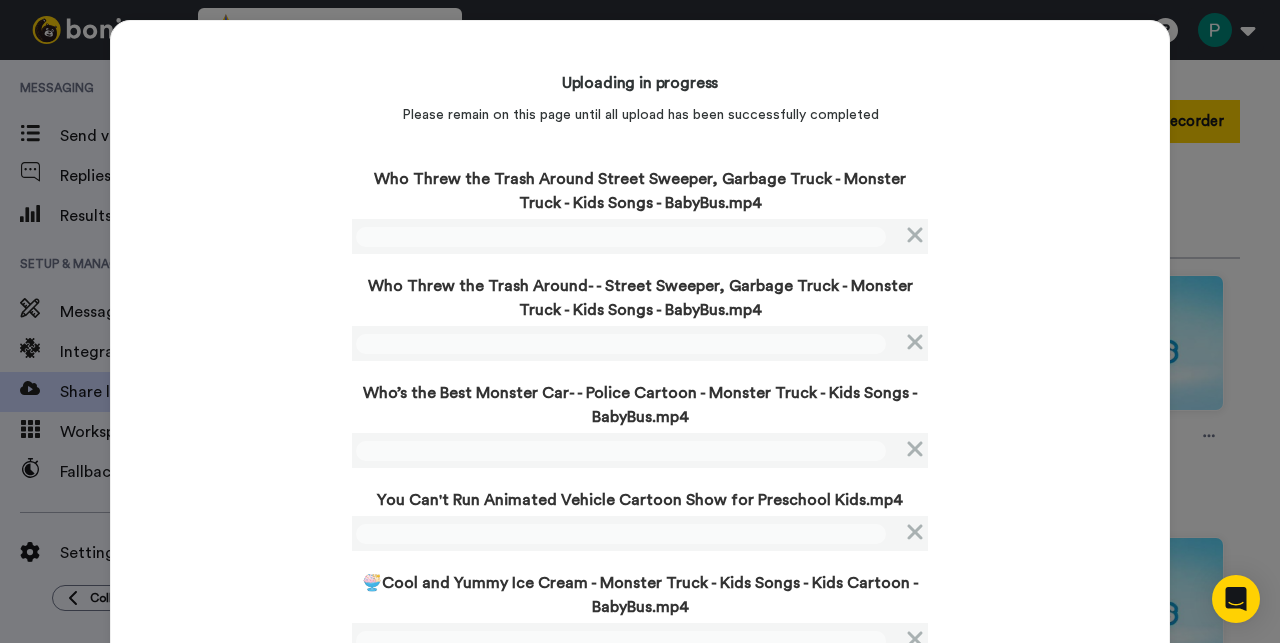 click on "Uploading in progress Please remain on this page until all upload has been successfully completed Who Threw the Trash Around  Street Sweeper, Garbage Truck - Monster Truck - Kids Songs - BabyBus.mp4 Who Threw the Trash Around- - Street Sweeper, Garbage Truck - Monster Truck - Kids Songs - BabyBus.mp4 Who’s the Best Monster Car- - Police Cartoon - Monster Truck - Kids Songs - BabyBus.mp4 You Can't Run Animated Vehicle Cartoon Show for Preschool Kids.mp4 🍨Cool and Yummy Ice Cream - Monster Truck - Kids Songs - Kids Cartoon - BabyBus.mp4 🎆 Pow Pow Boom Boom Fogos de Artifício - O Mundo dos Super Carros - Músicas Infantis 🐼 por BabyBus.mp4 🚗Five Little Cars Jumping on the Road - Safety🚨 - Nursery Rhymes & Kids Songs - BabyBus - Cars World.mp4 Time Machine - Kids Cartoon & Vehicle Video for Children.mp4 Vamos! Revezamento de Entrega 📦 - Carro Desenhos - Músicas Infantis & Canções Infantis 🐼 por BabyBus.mp4 We Are The Monster Trucks Song For Kids By Super Car Royce.mp4" at bounding box center (640, 698) 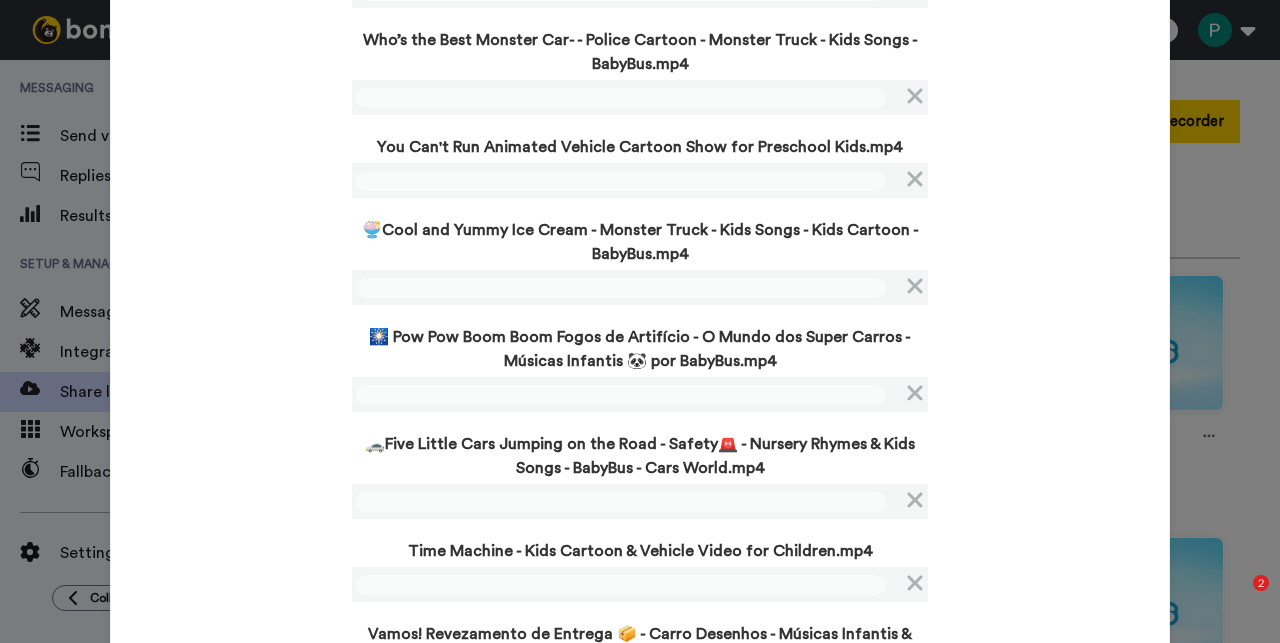scroll, scrollTop: 0, scrollLeft: 0, axis: both 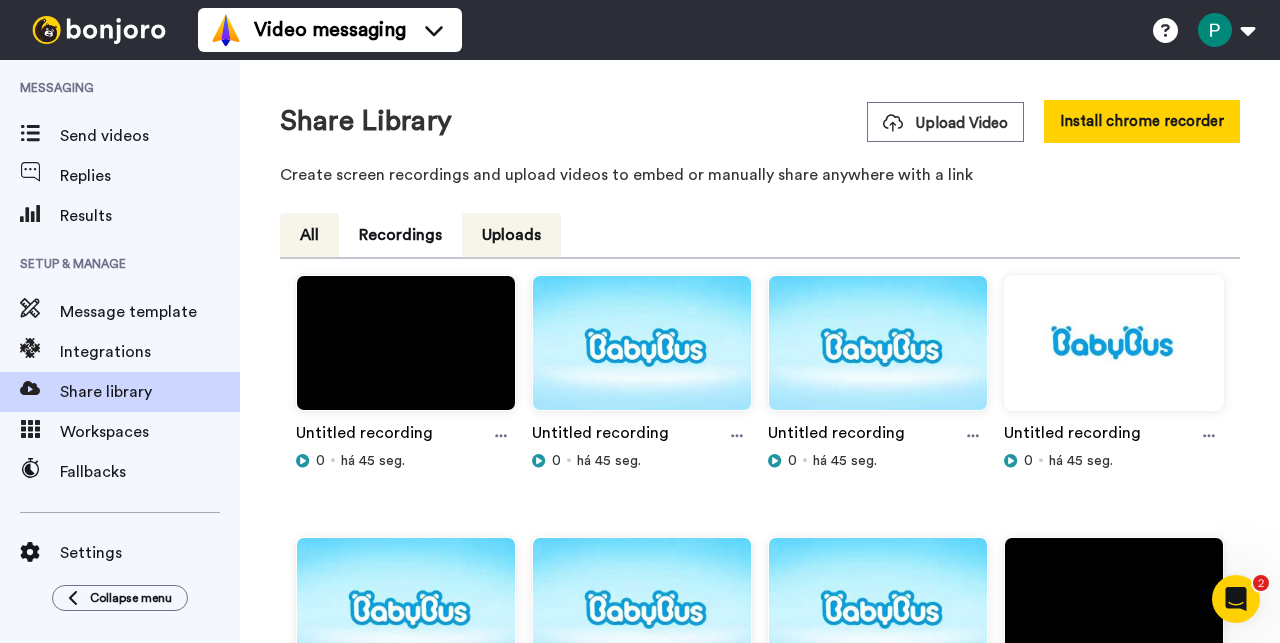 click on "All" at bounding box center (309, 235) 